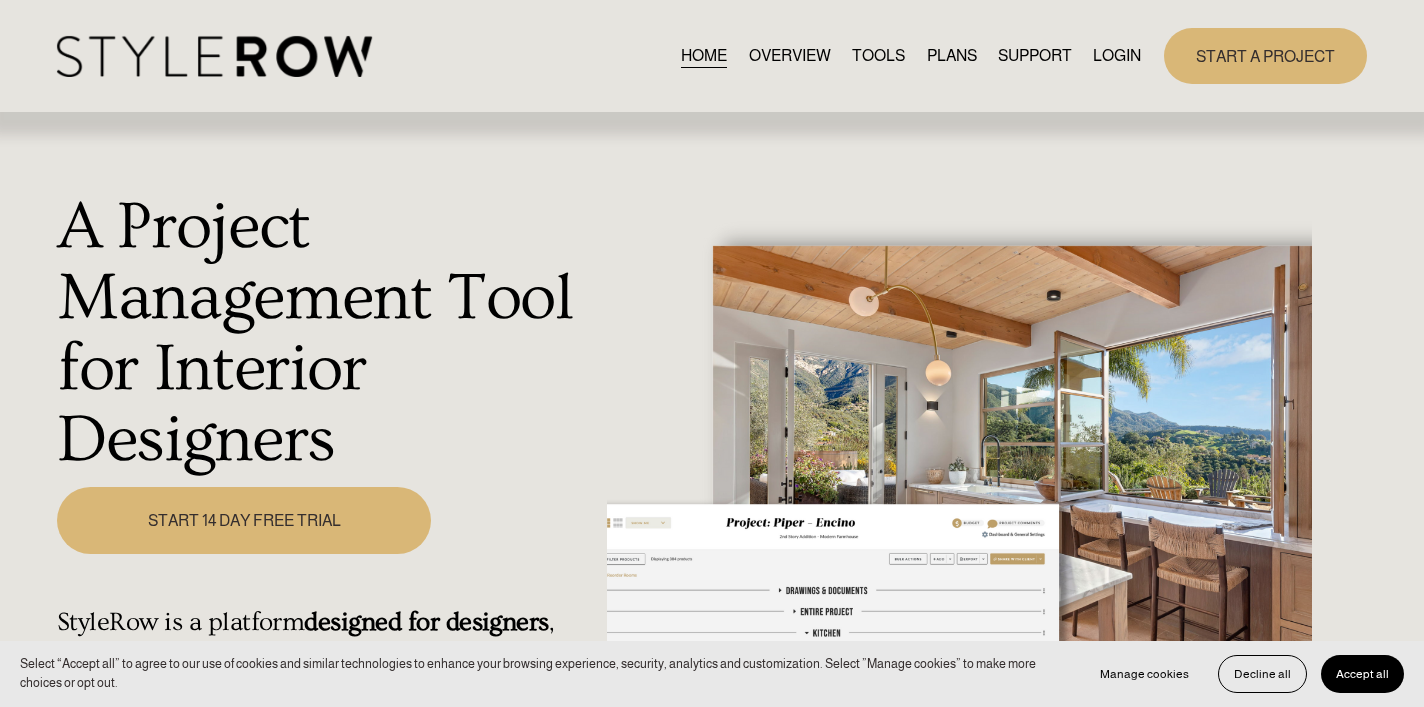 scroll, scrollTop: 0, scrollLeft: 0, axis: both 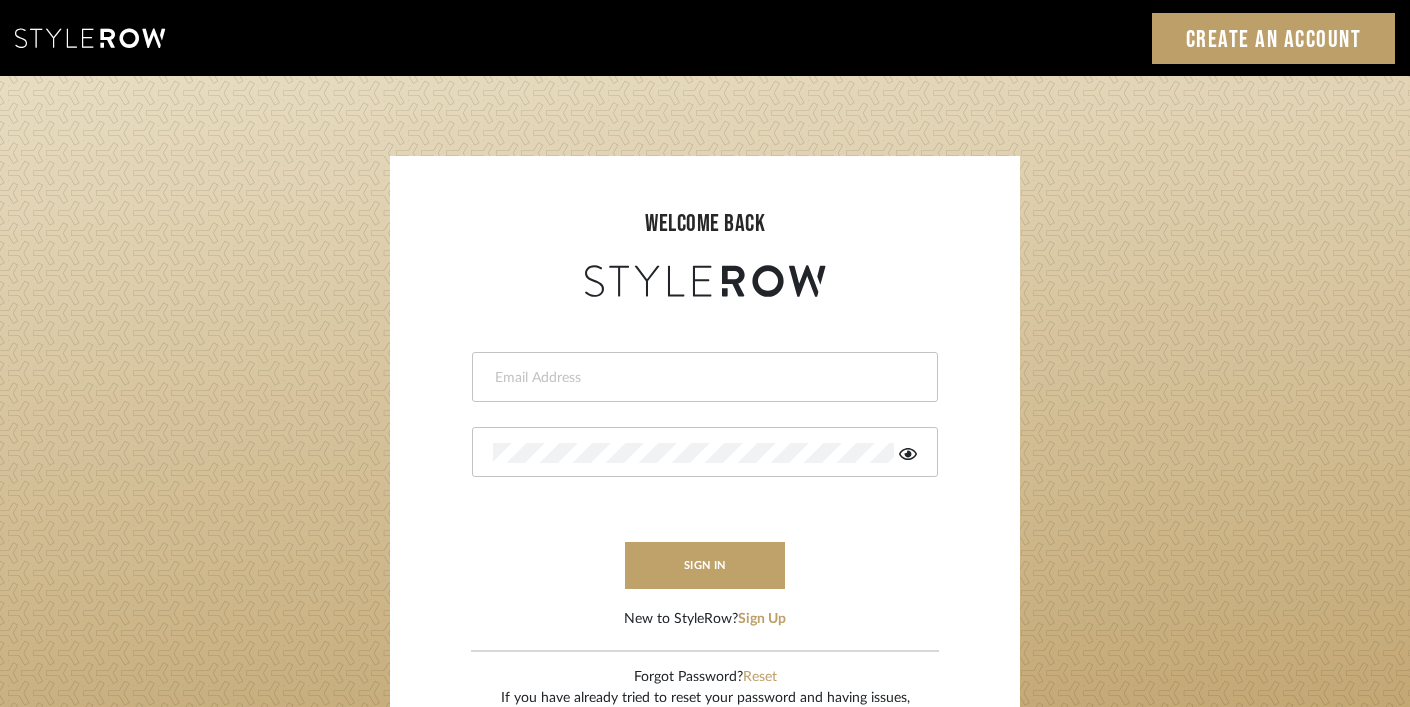 click at bounding box center (702, 378) 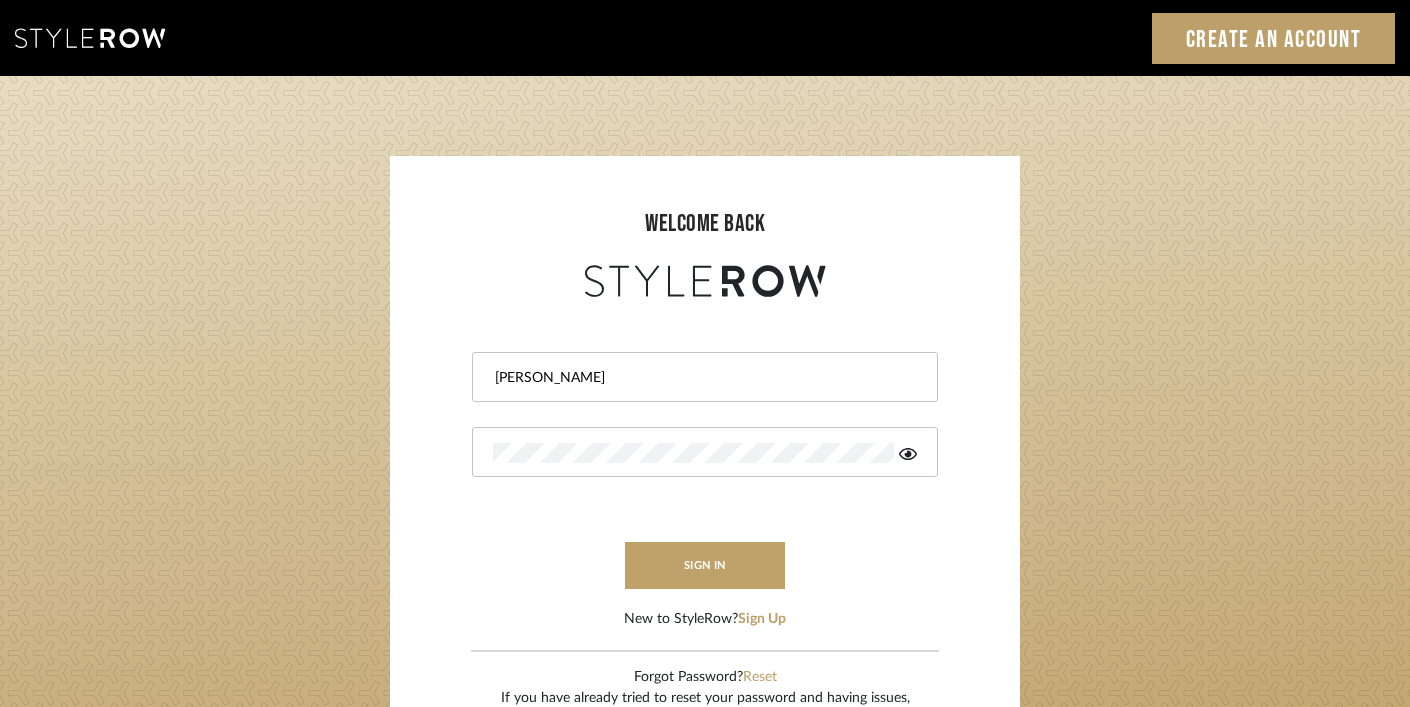 type on "[PERSON_NAME][EMAIL_ADDRESS][DOMAIN_NAME]" 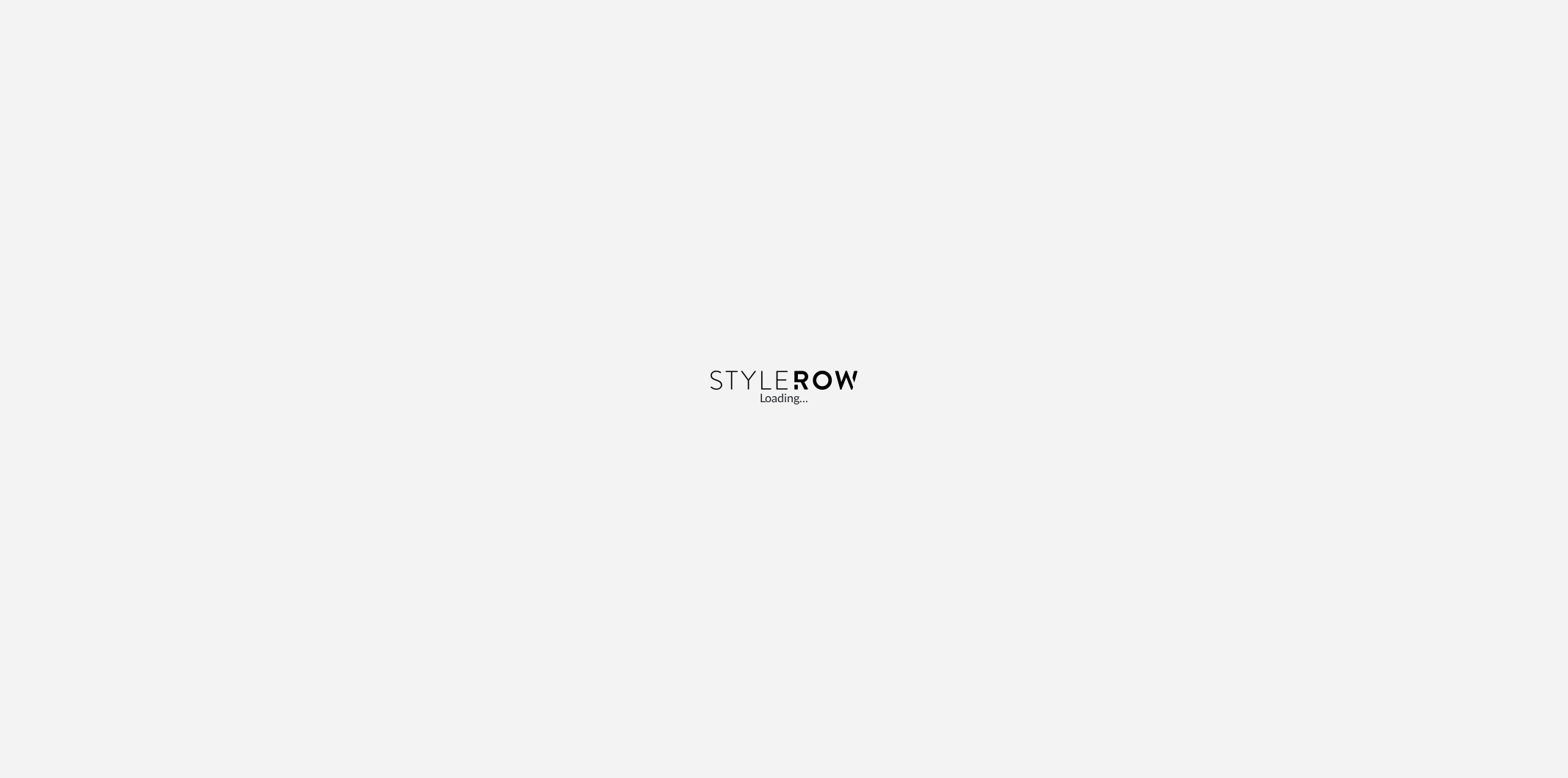 scroll, scrollTop: 0, scrollLeft: 0, axis: both 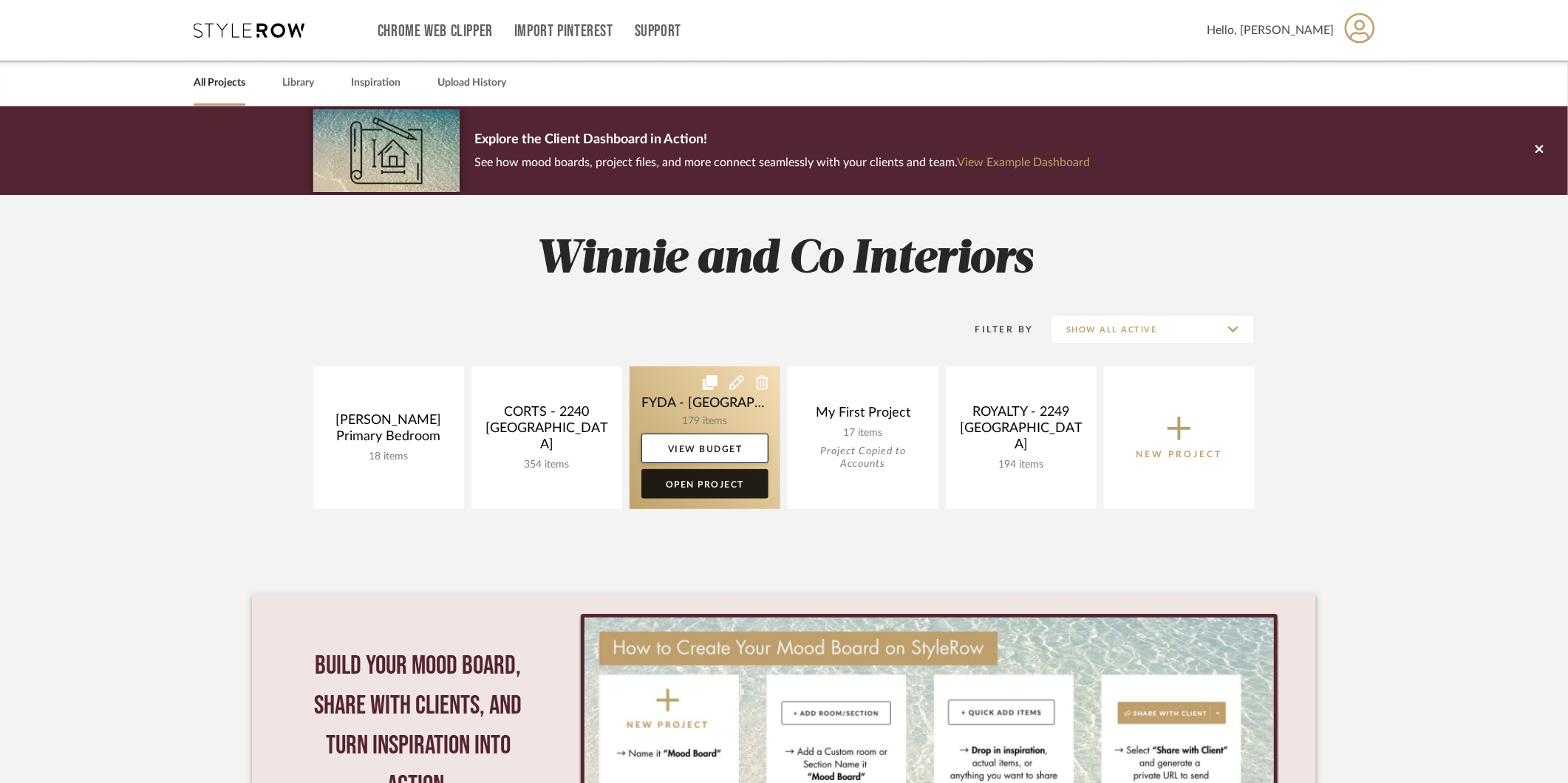 click on "Open Project" 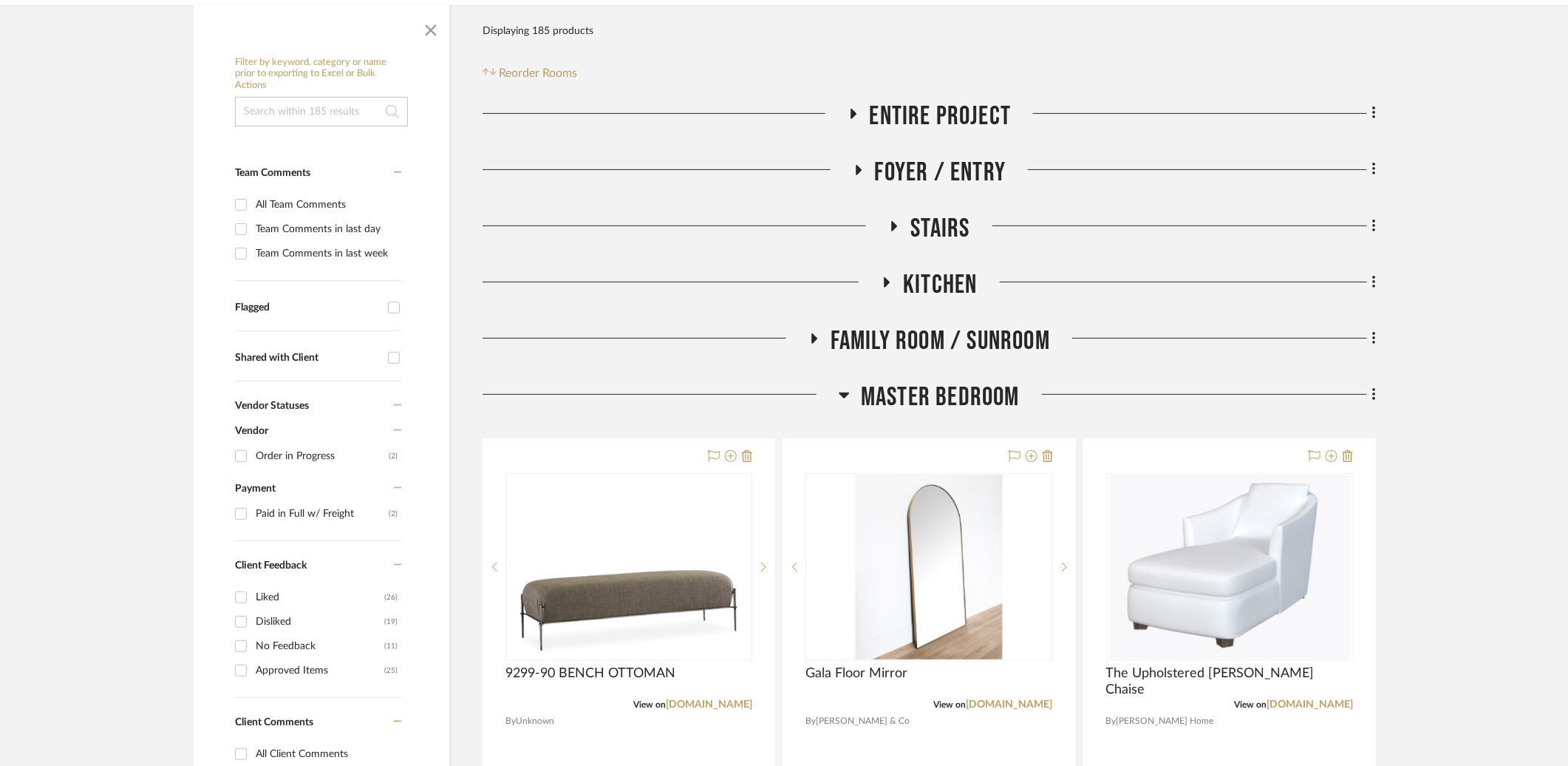 scroll, scrollTop: 116, scrollLeft: 0, axis: vertical 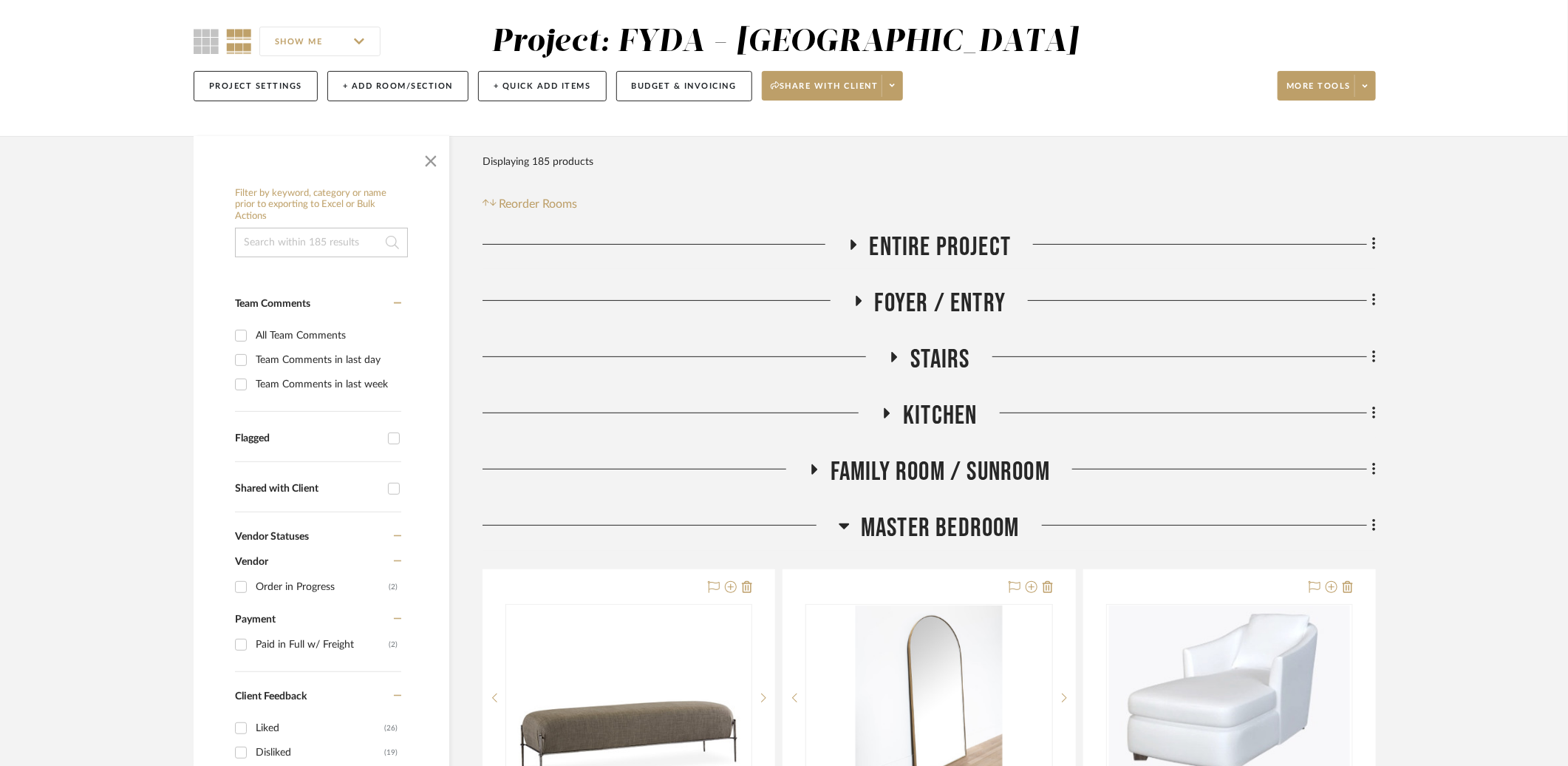 click on "Master Bedroom" 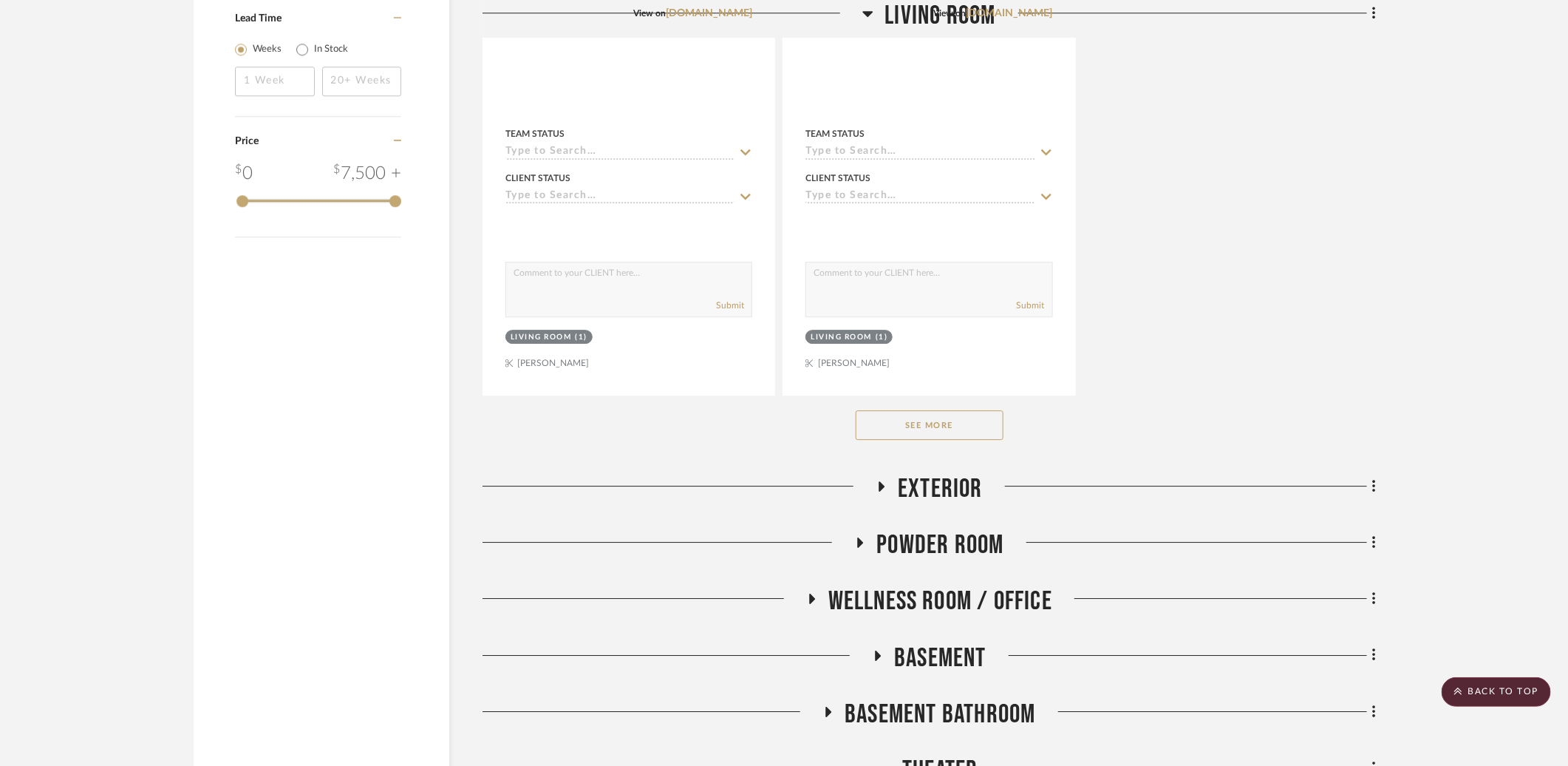 scroll, scrollTop: 2259, scrollLeft: 0, axis: vertical 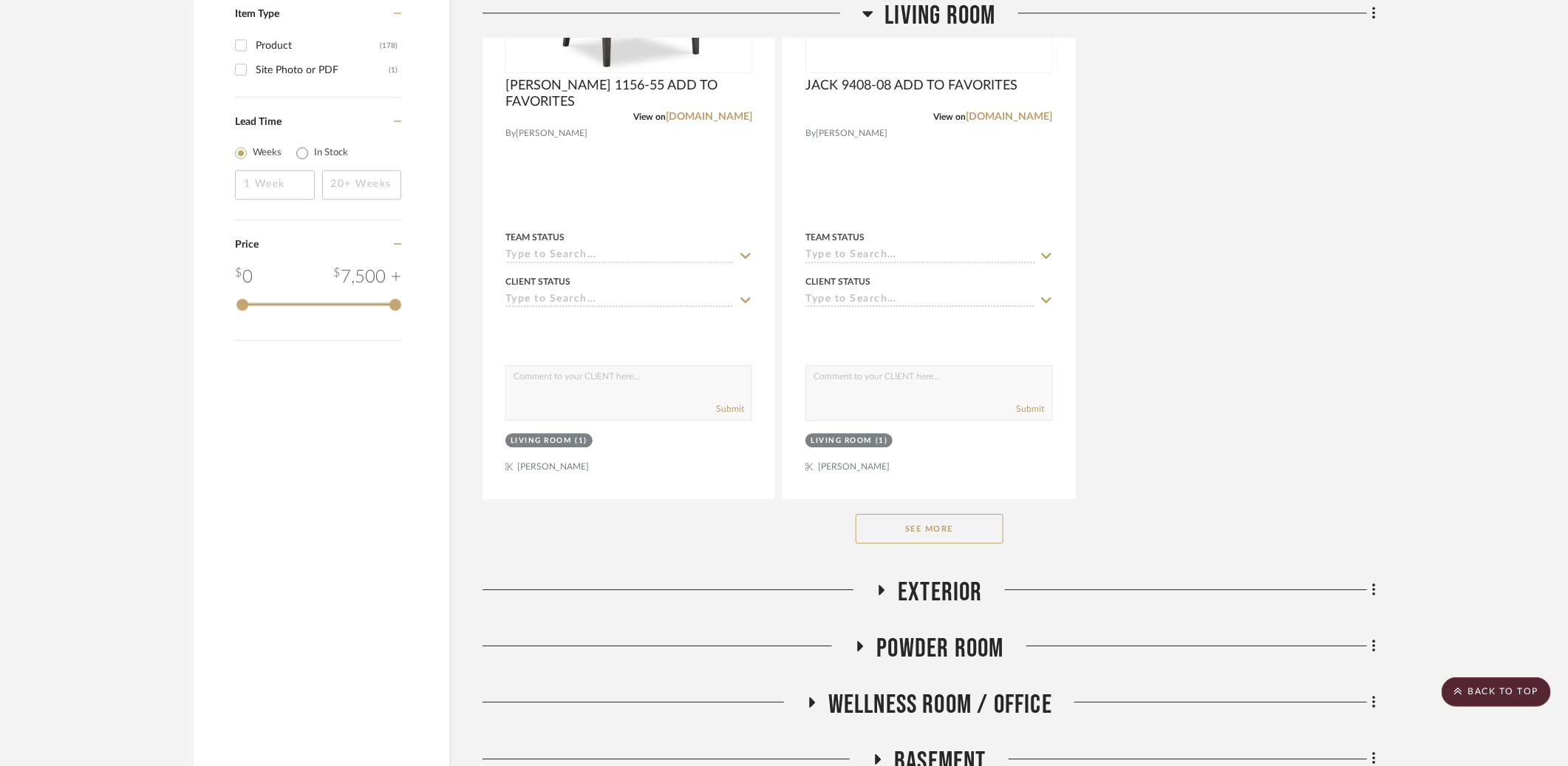 click on "See More" 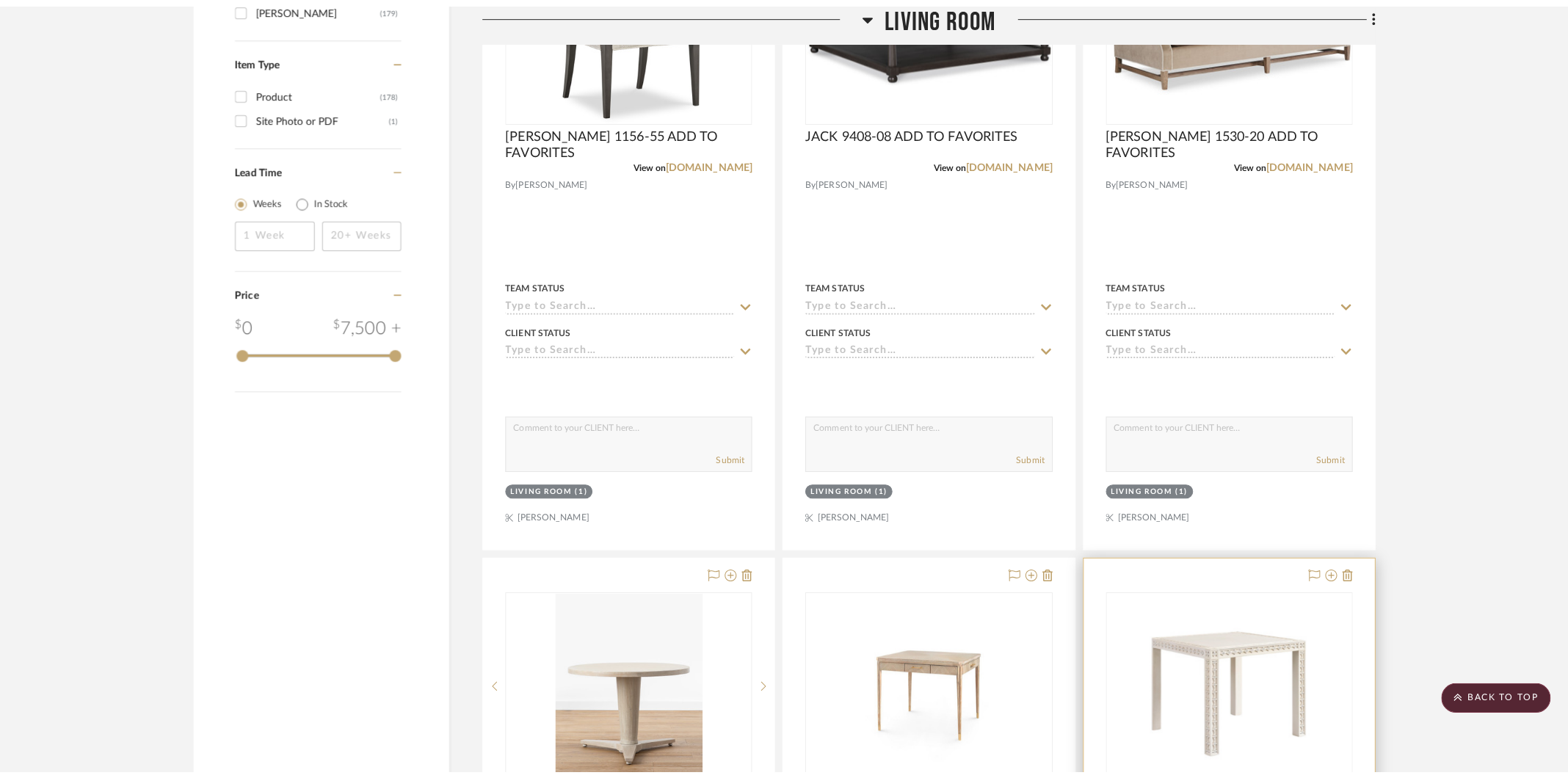 scroll, scrollTop: 0, scrollLeft: 0, axis: both 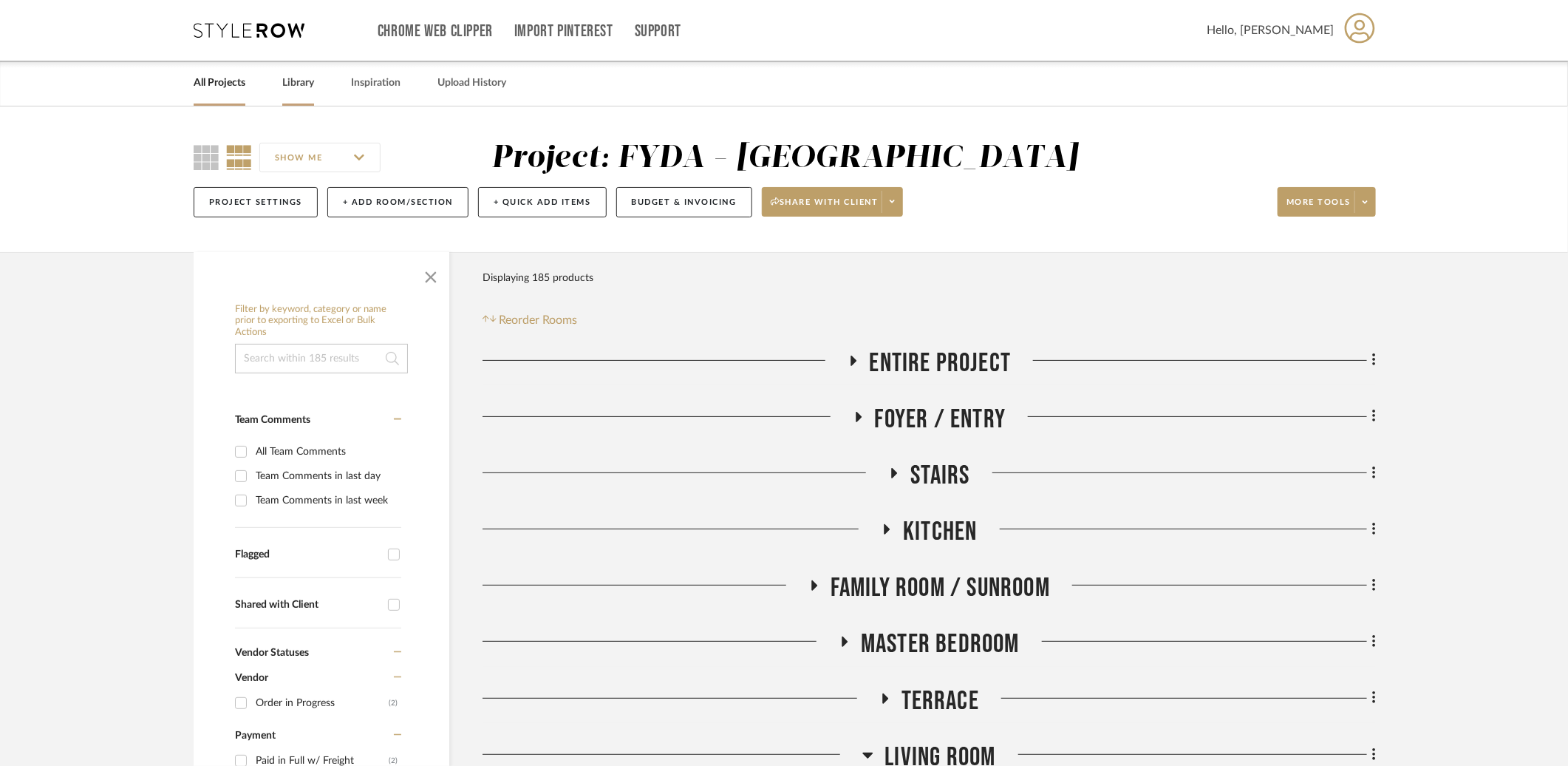 click on "Library" at bounding box center [298, 83] 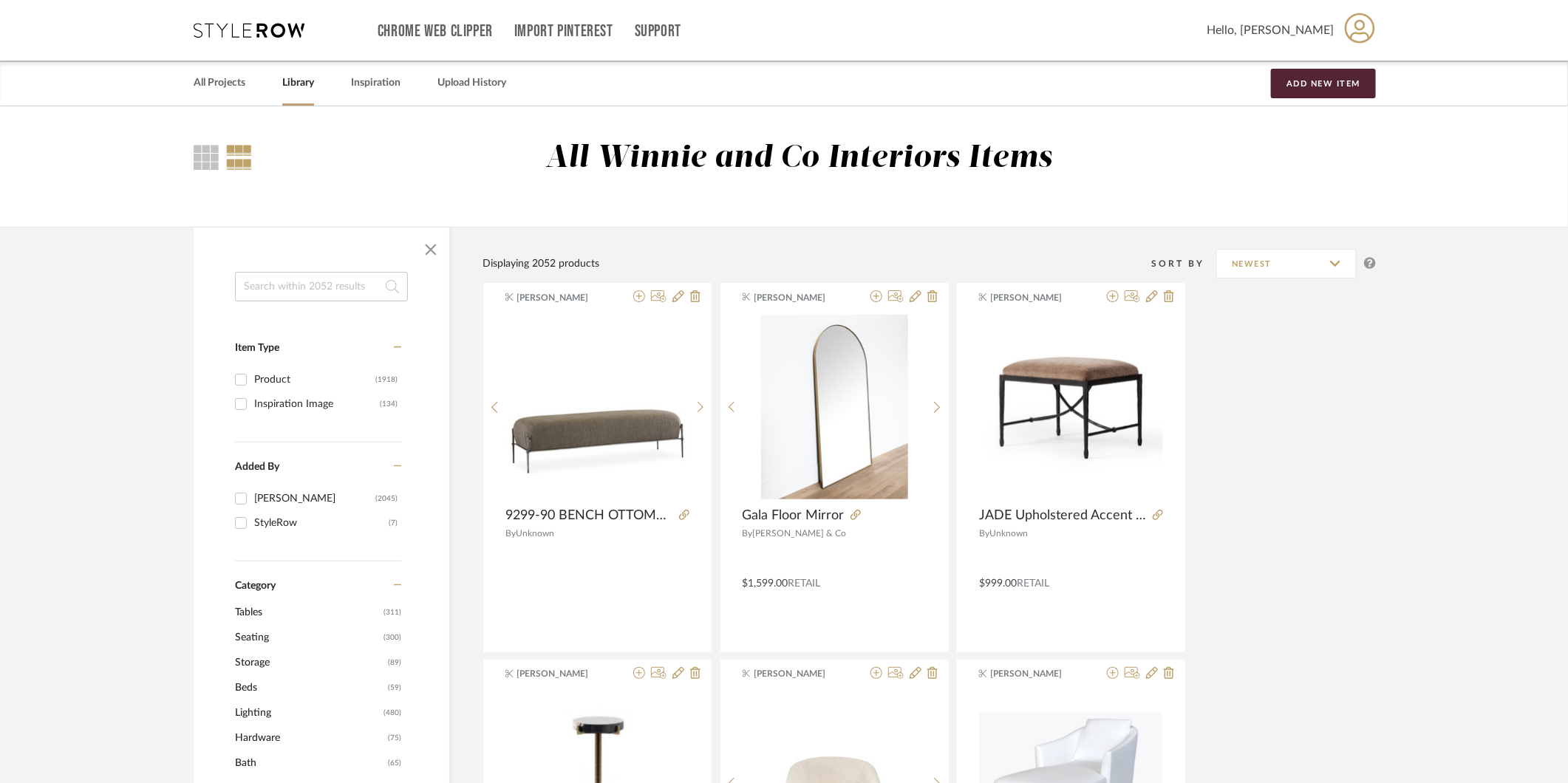 click 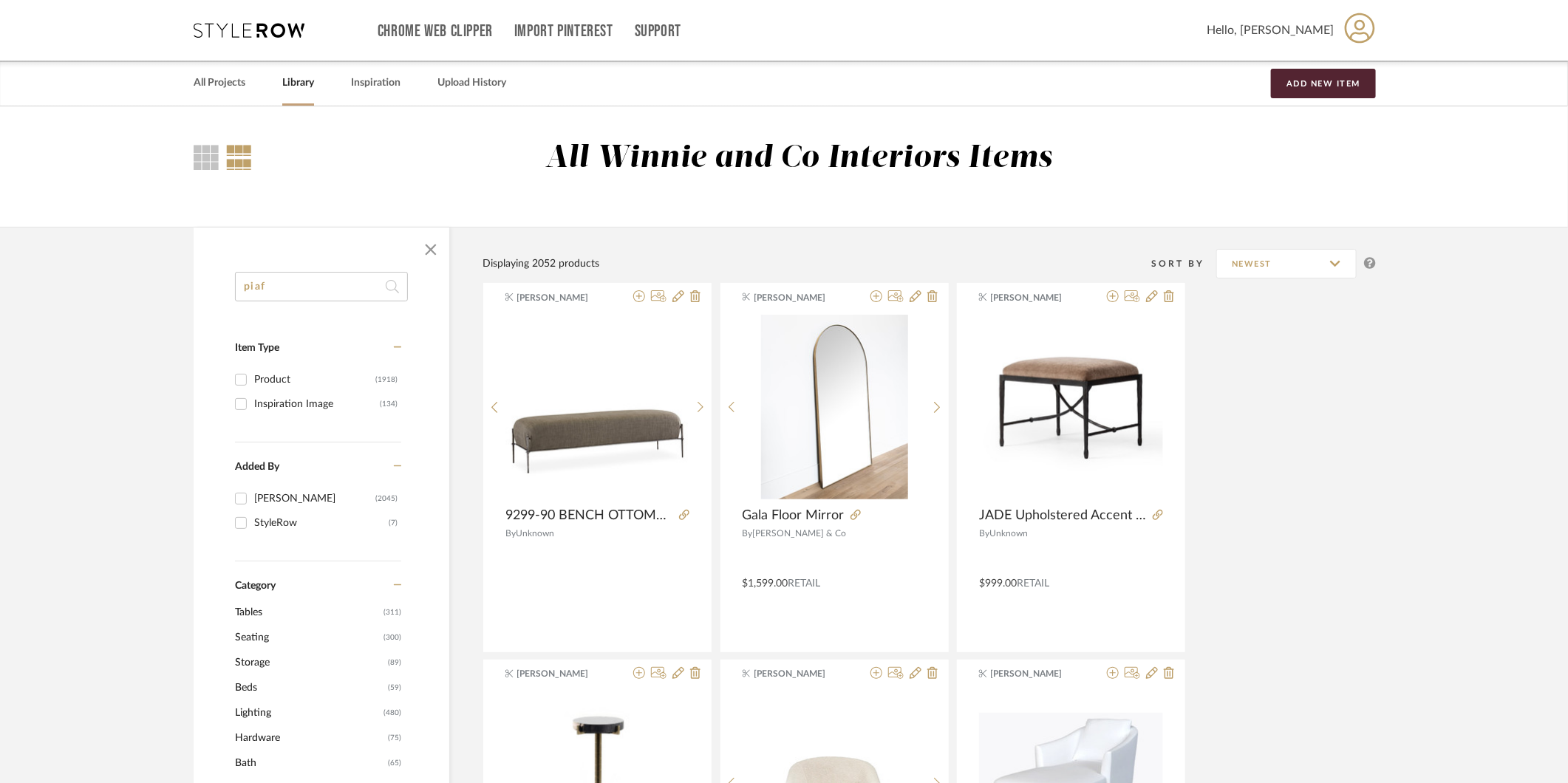 type on "piaf" 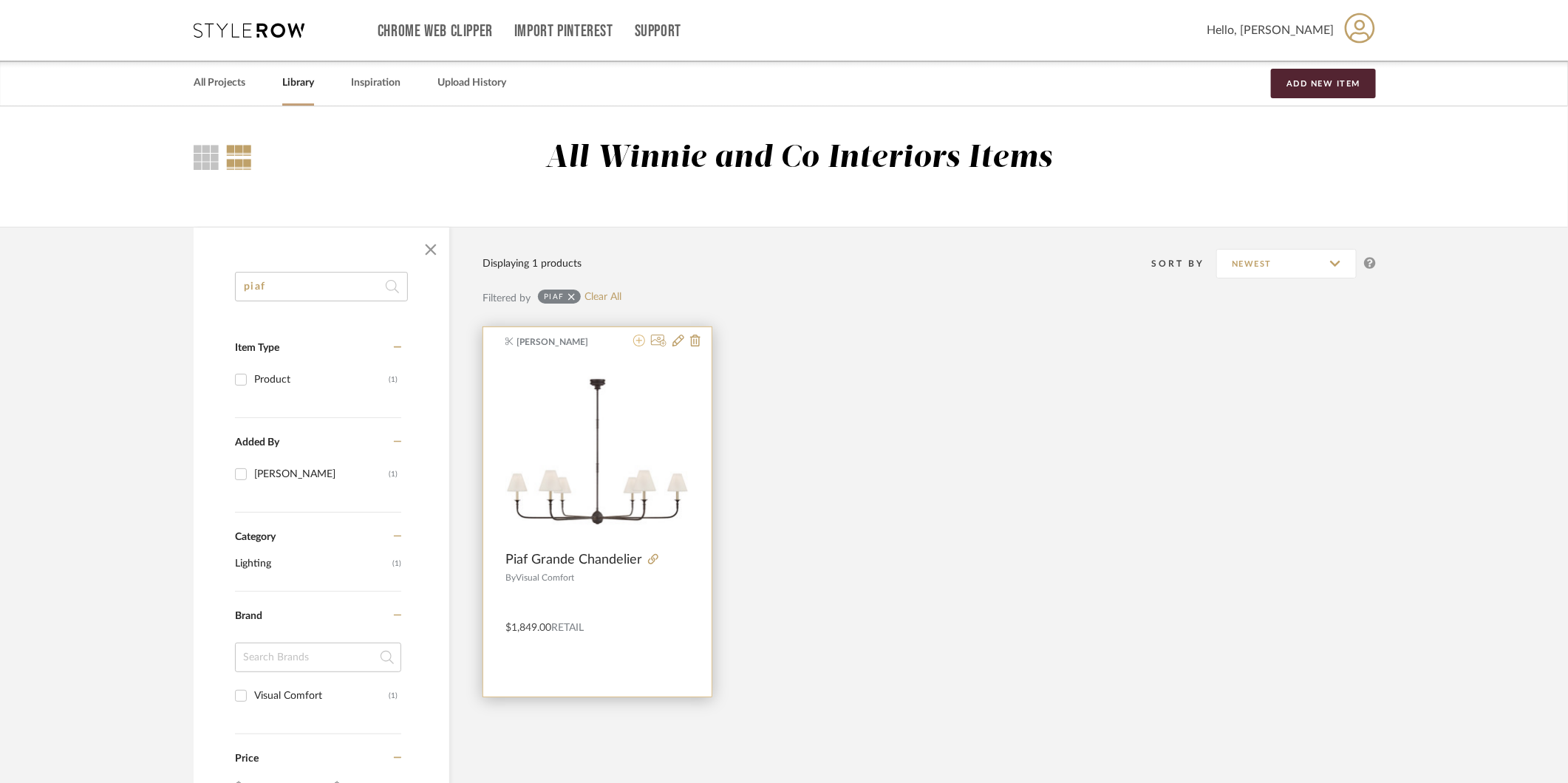 click 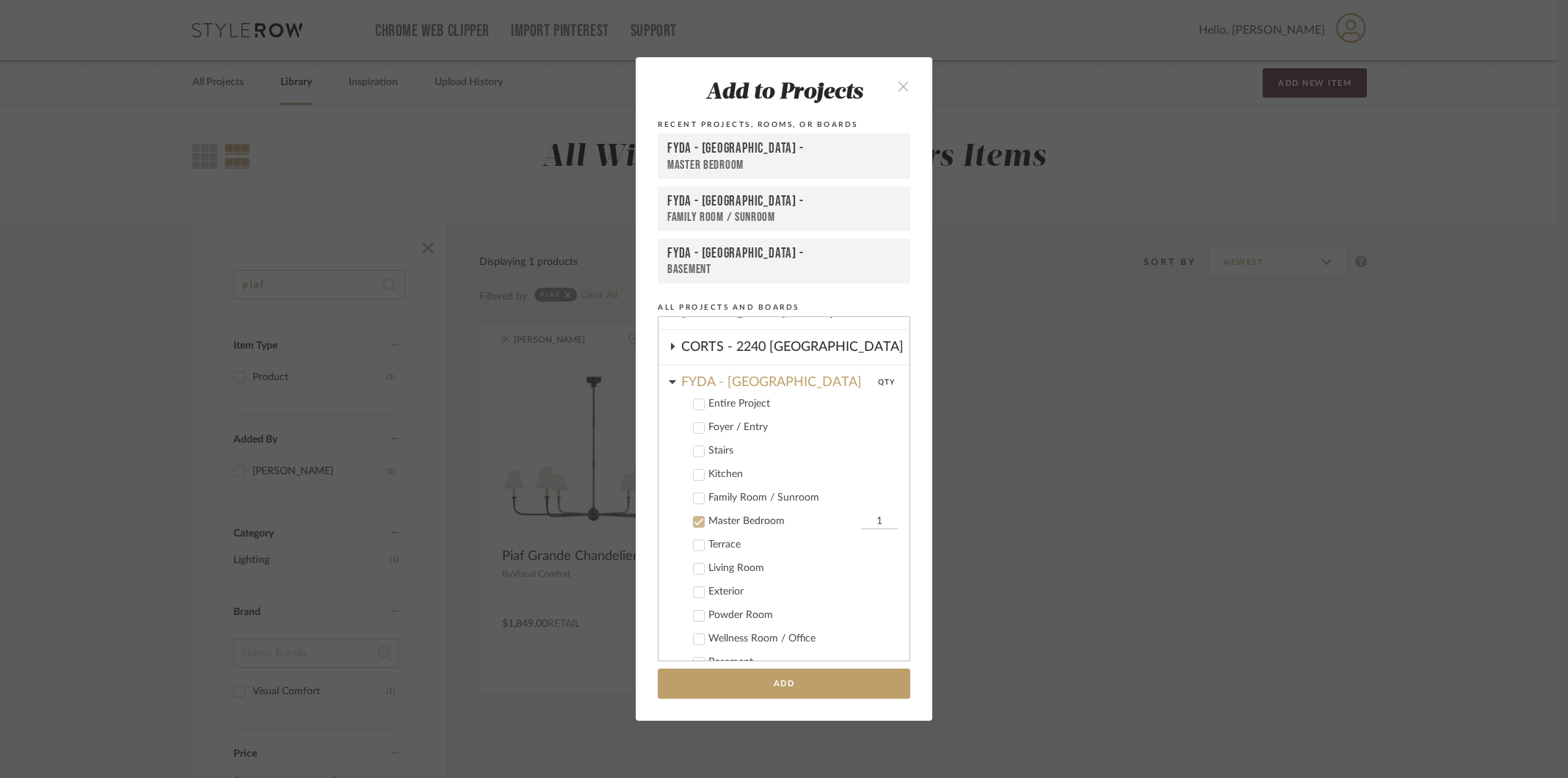scroll, scrollTop: 247, scrollLeft: 0, axis: vertical 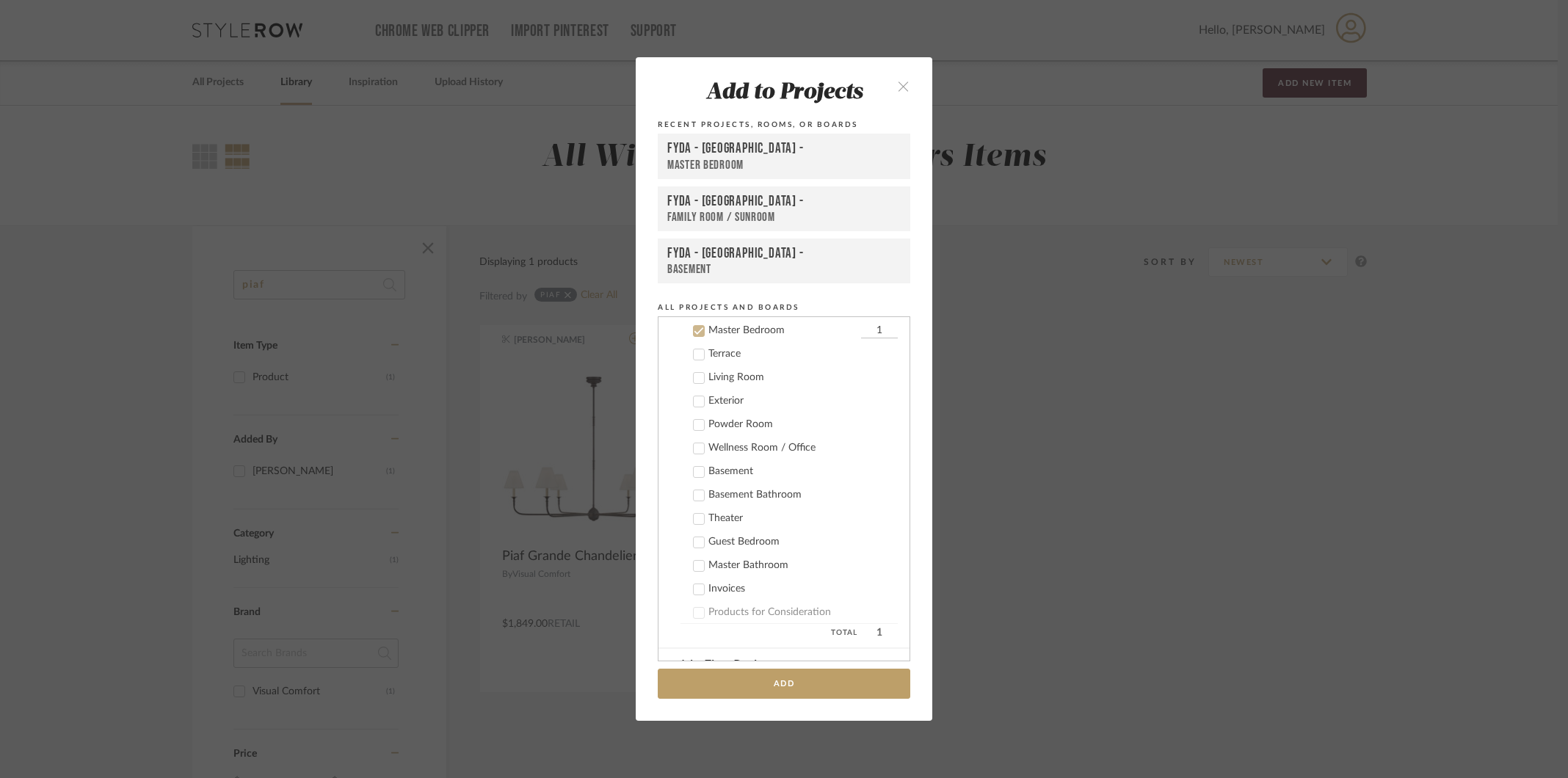 click on "Master Bedroom" at bounding box center (783, 330) 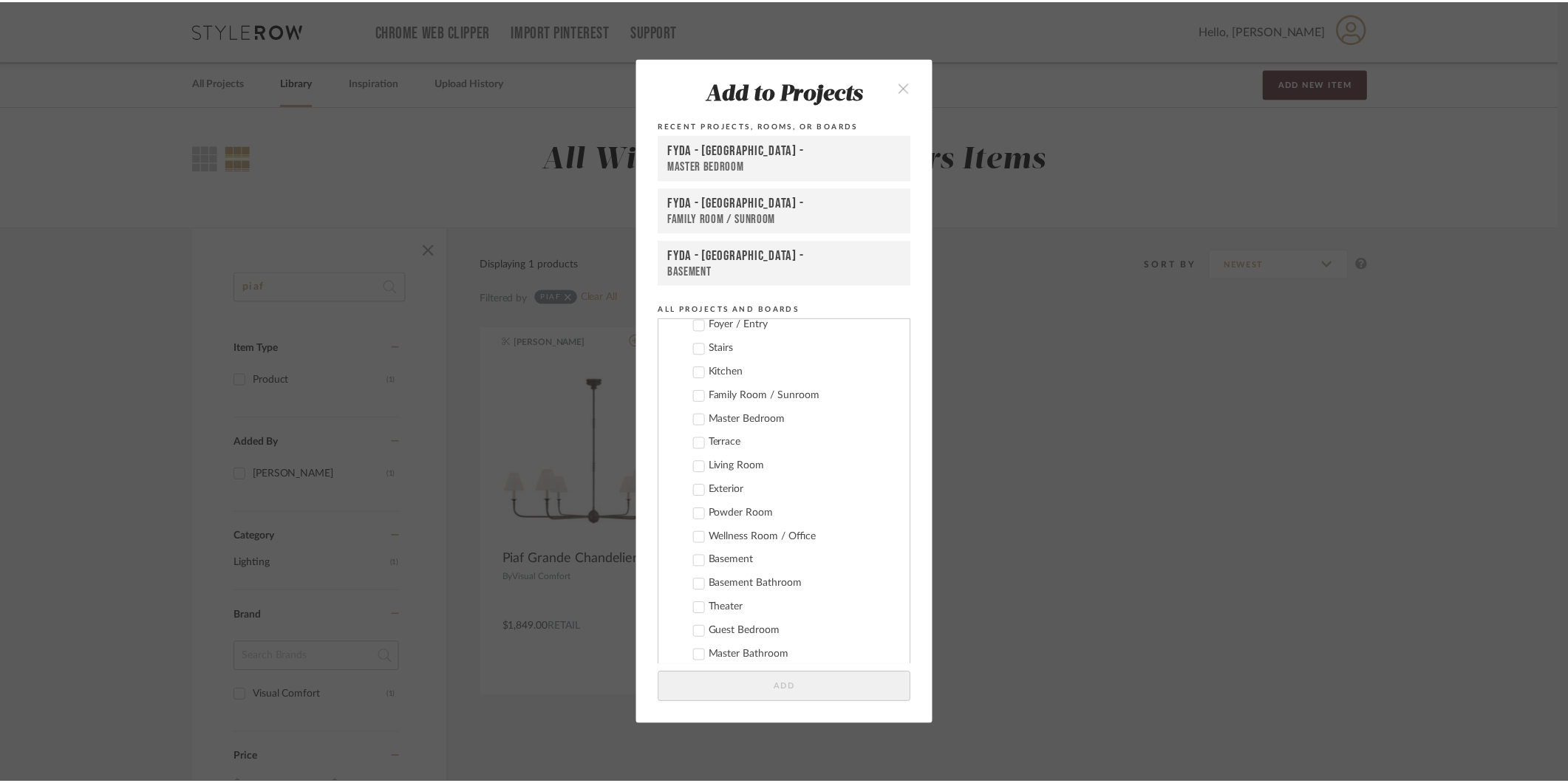 scroll, scrollTop: 163, scrollLeft: 0, axis: vertical 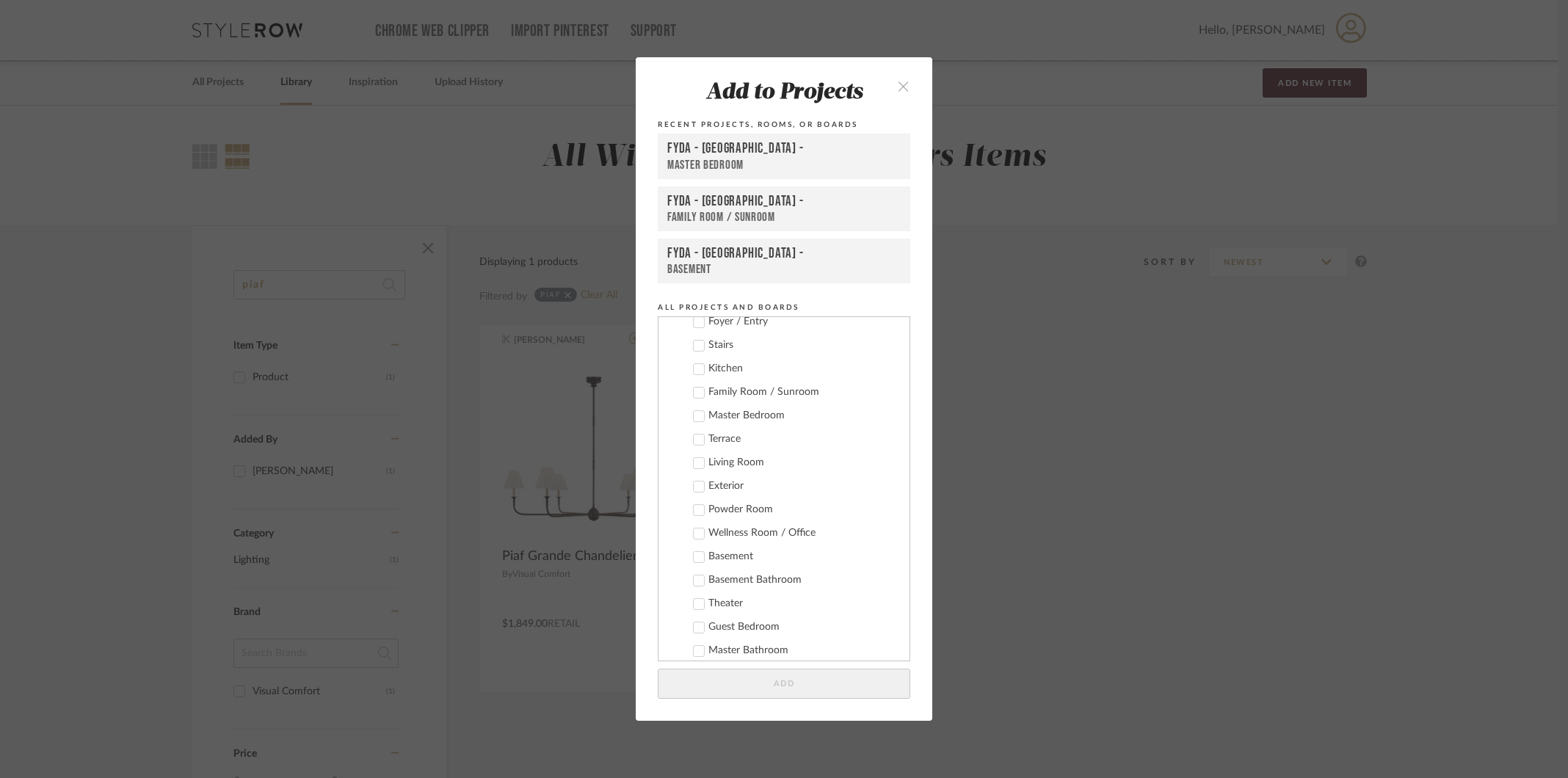 click on "Living Room" at bounding box center [803, 462] 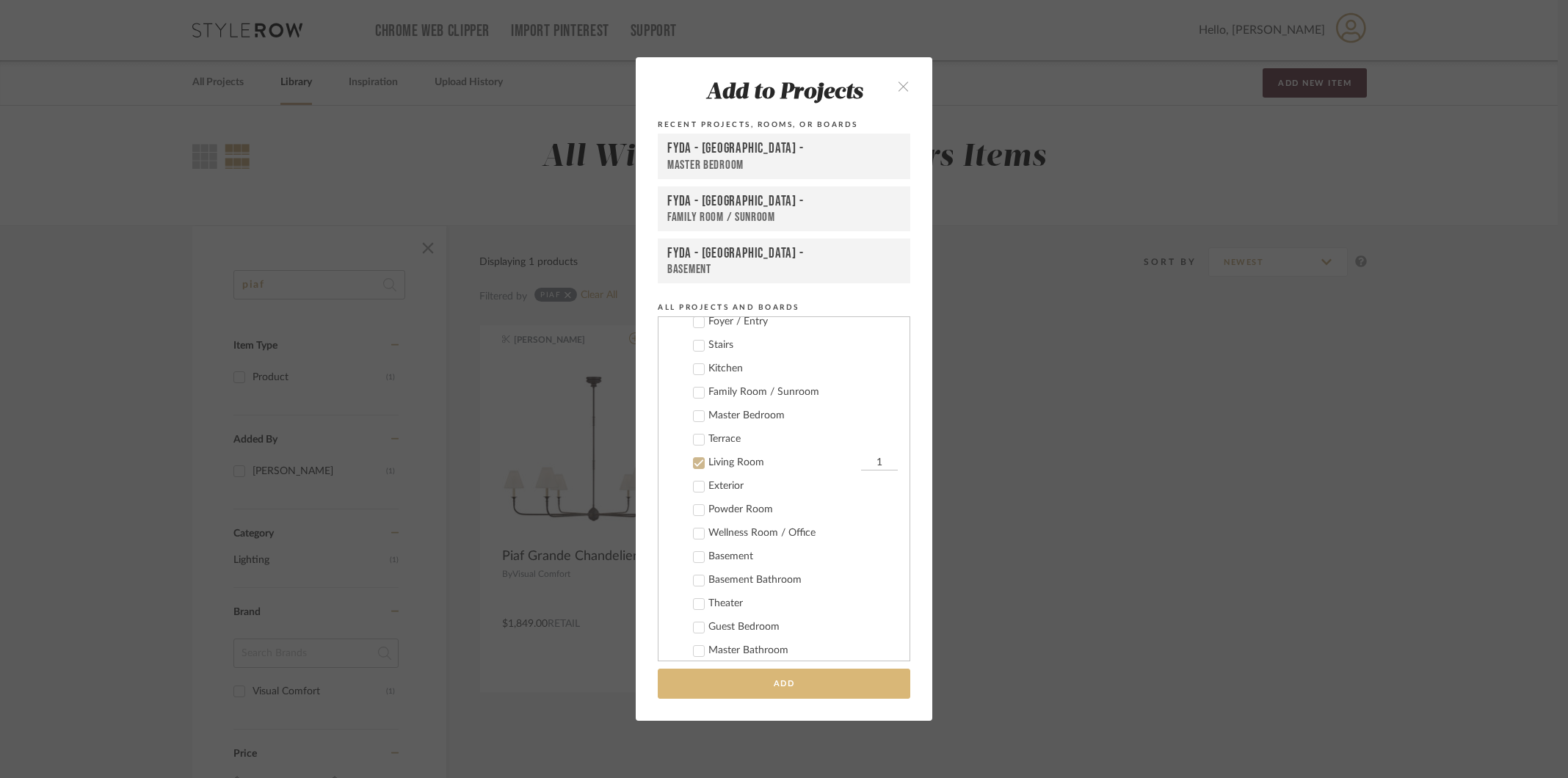 click on "Add" at bounding box center [784, 683] 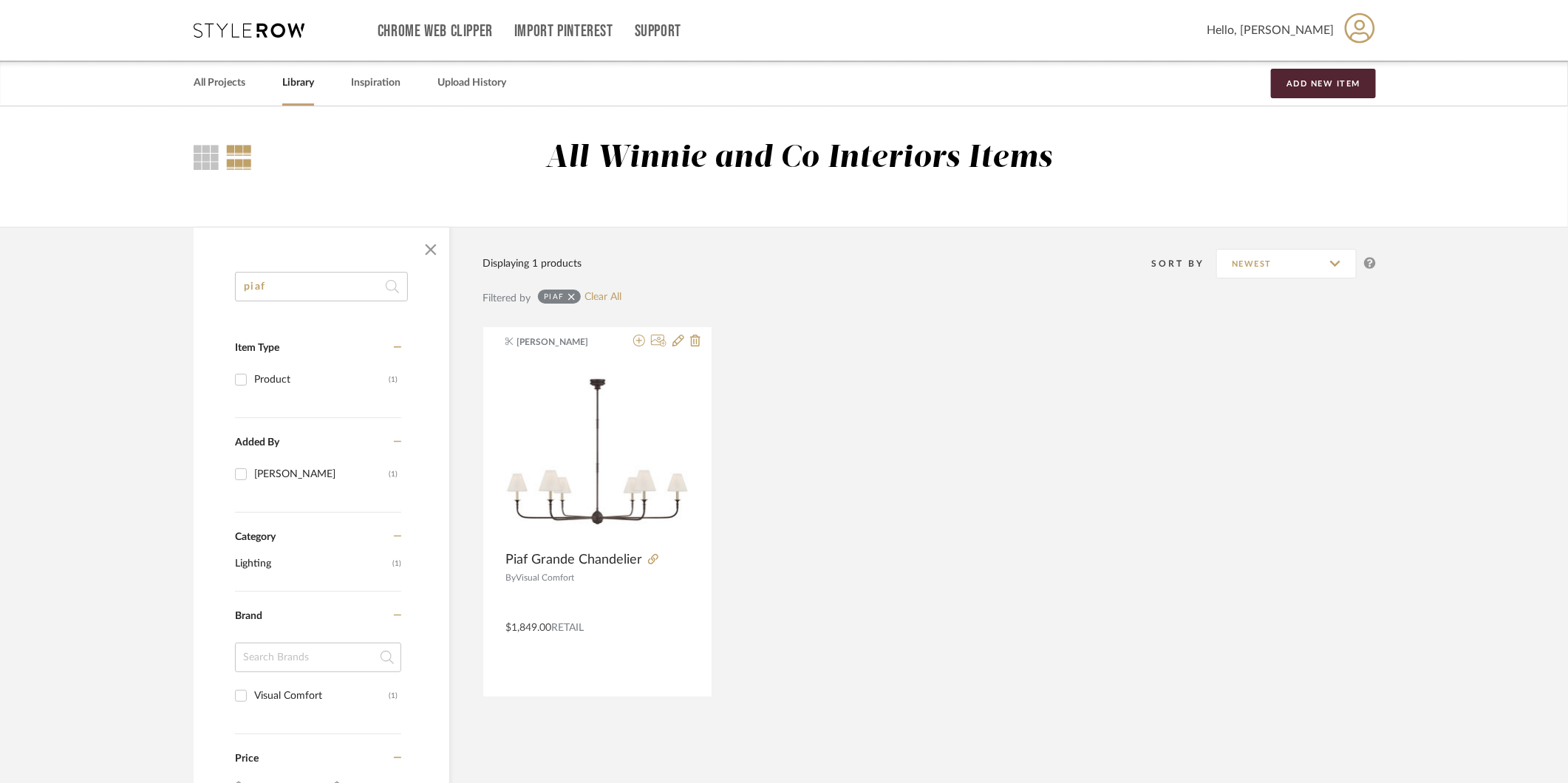 click at bounding box center [249, 30] 